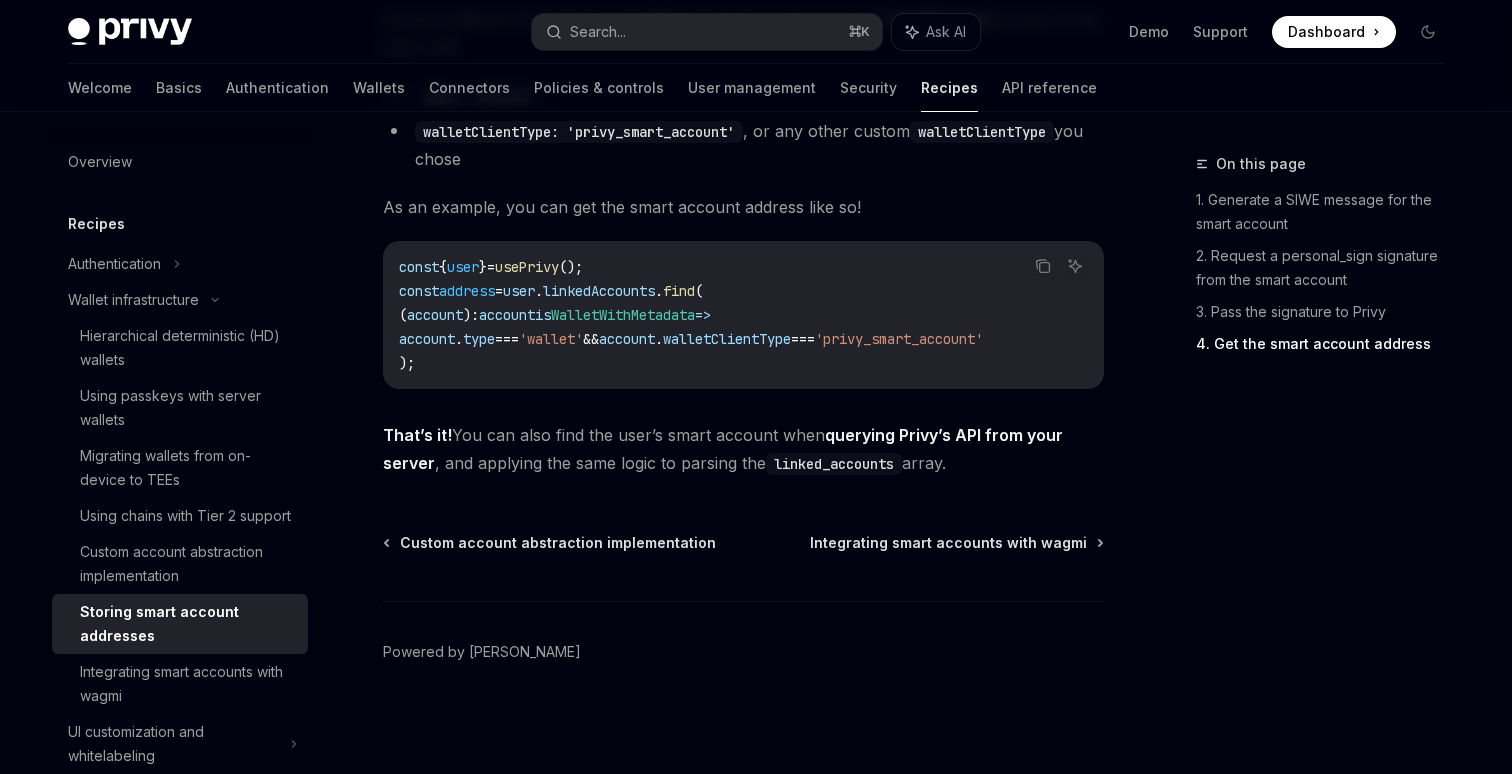scroll, scrollTop: 3110, scrollLeft: 0, axis: vertical 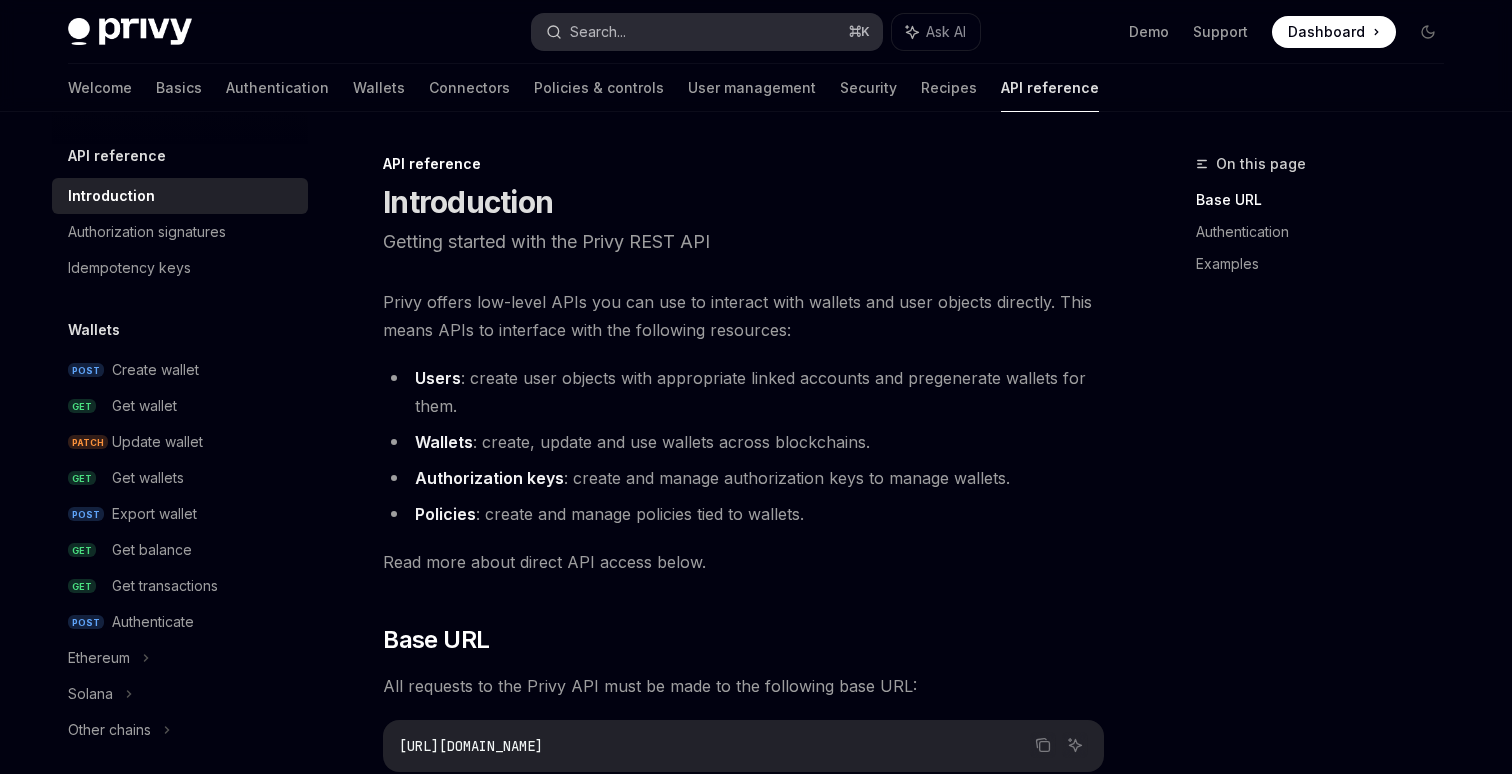 click on "Search... ⌘ K" at bounding box center (707, 32) 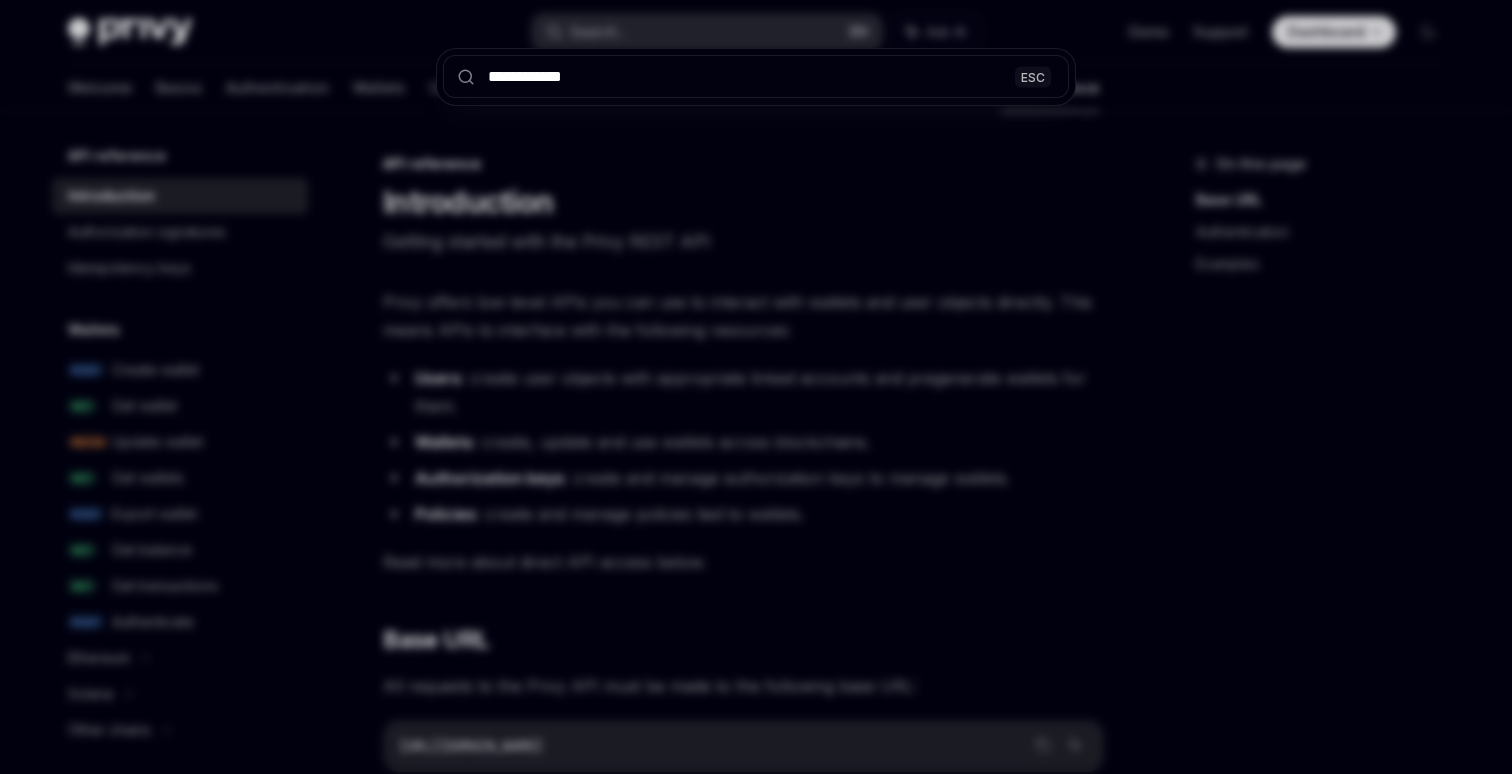 type on "**********" 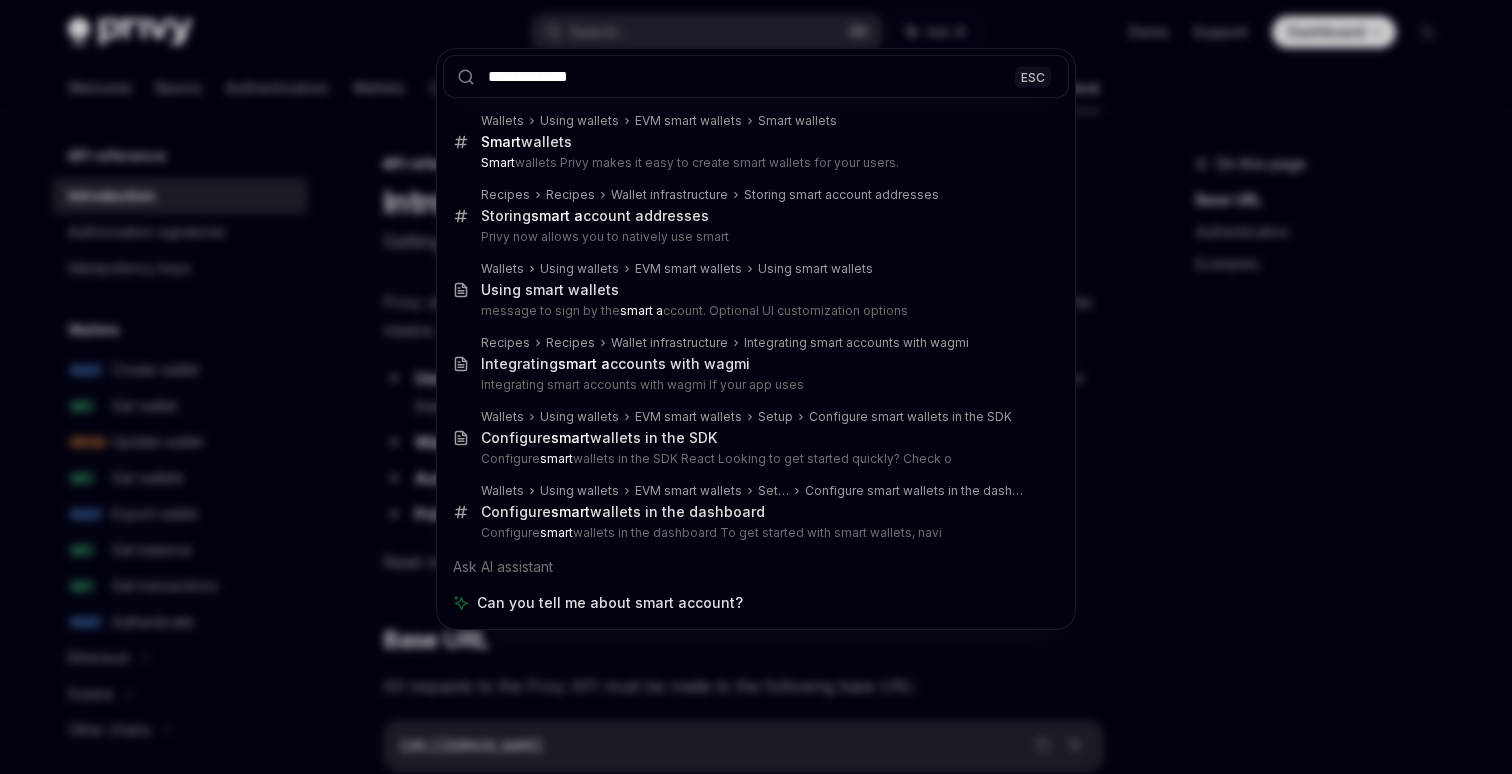 click on "Recipes Recipes Wallet infrastructure Storing smart account addresses Storing  smart a ccount addresses
Privy now allows you to natively use smart" at bounding box center (754, 216) 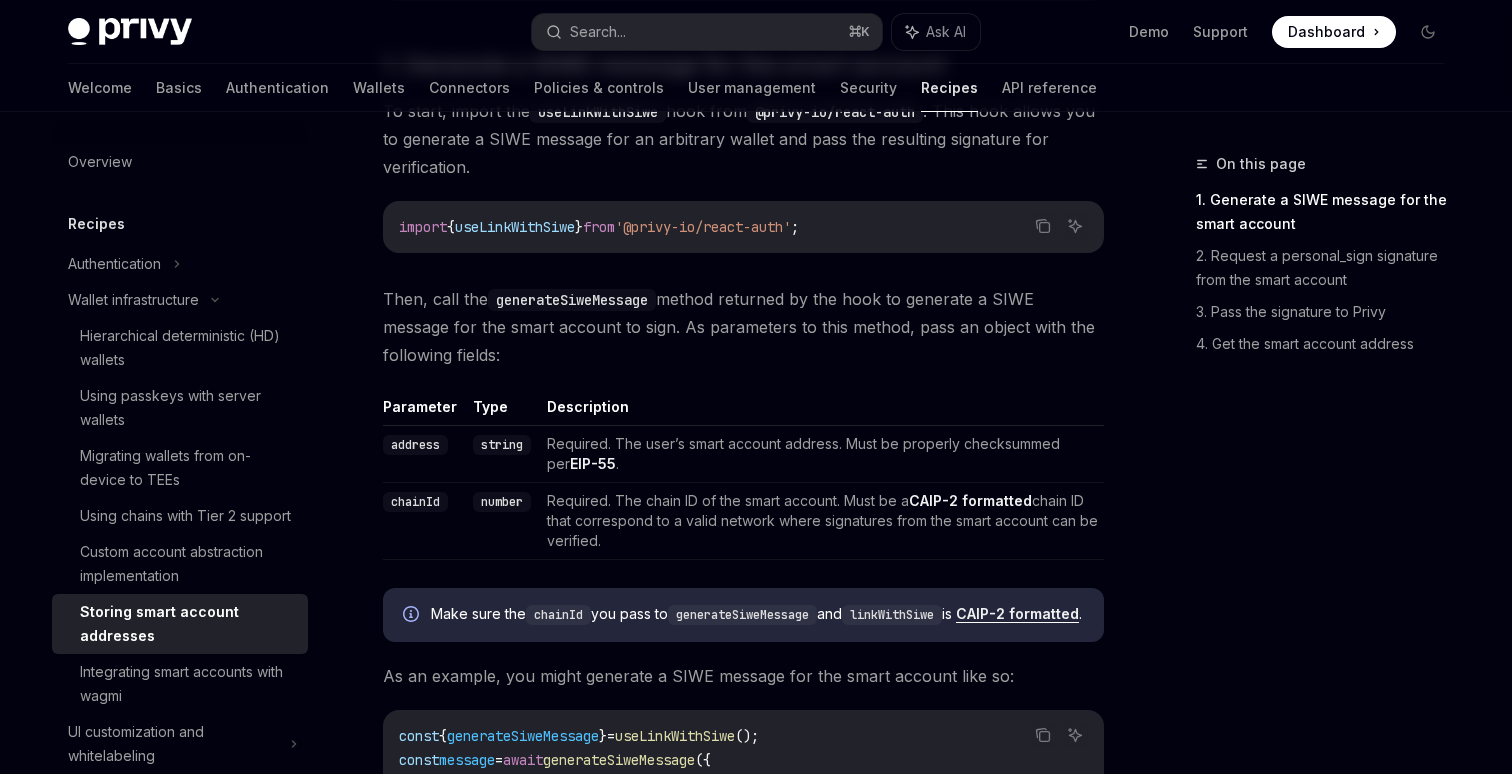 scroll, scrollTop: 776, scrollLeft: 0, axis: vertical 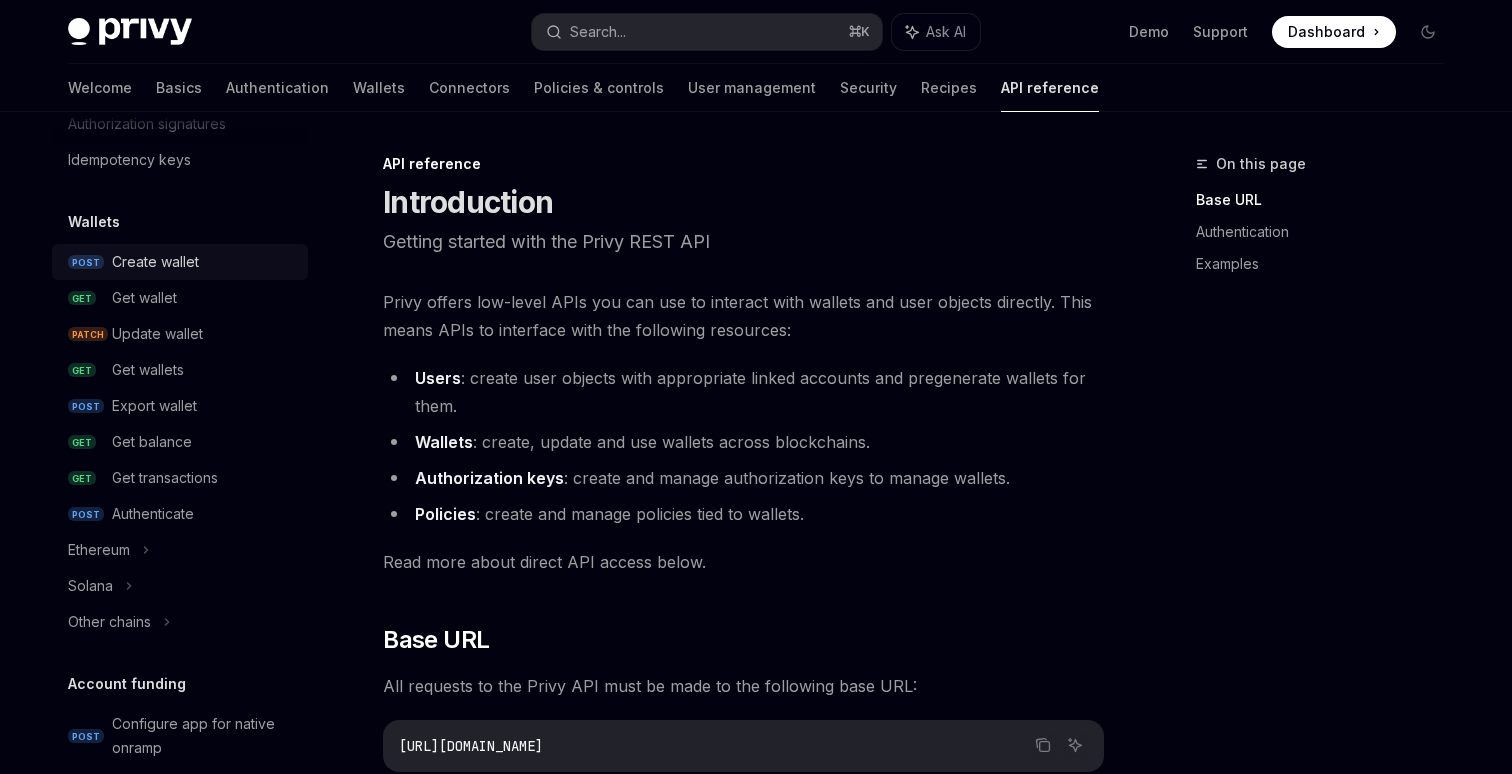 click on "Create wallet" at bounding box center (155, 262) 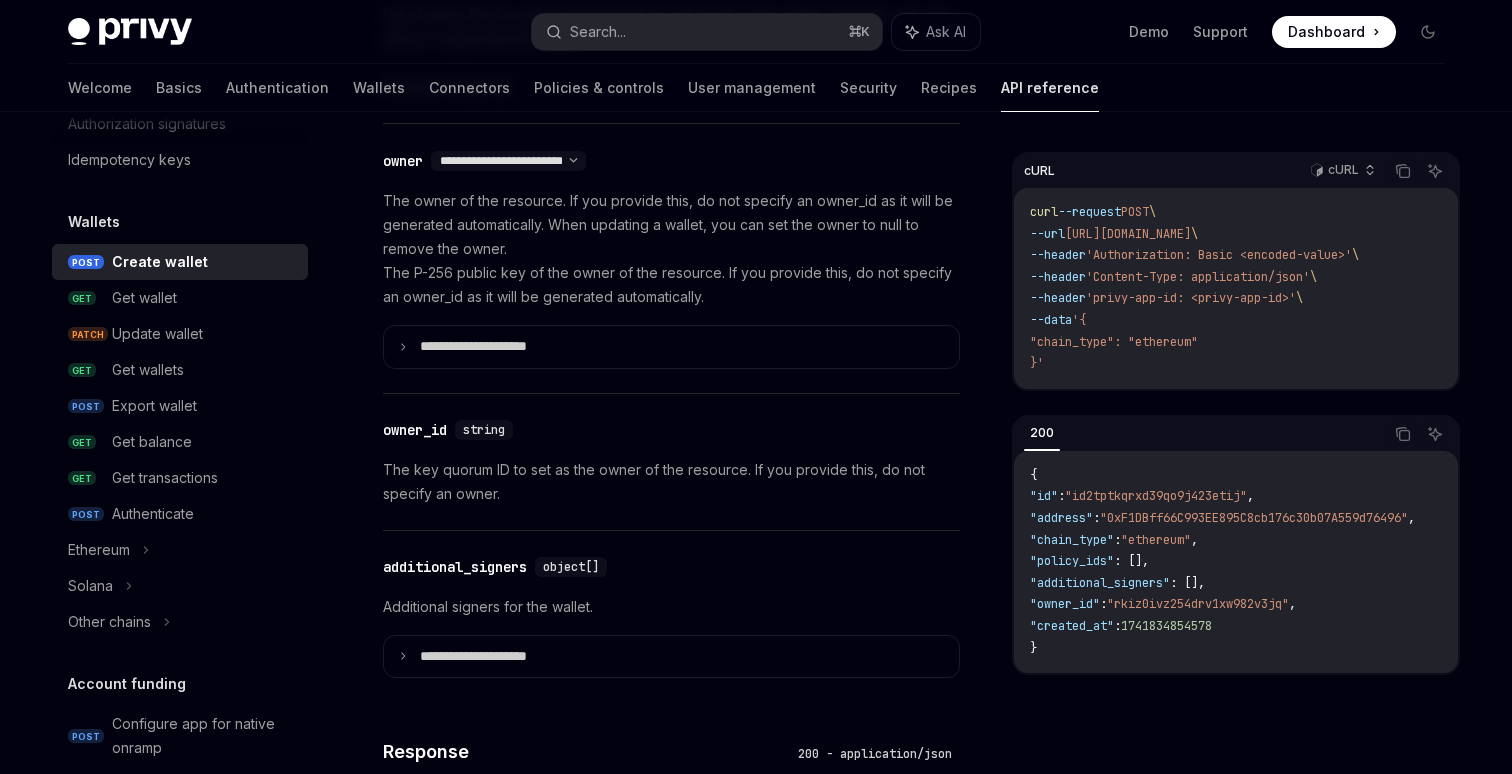scroll, scrollTop: 1544, scrollLeft: 0, axis: vertical 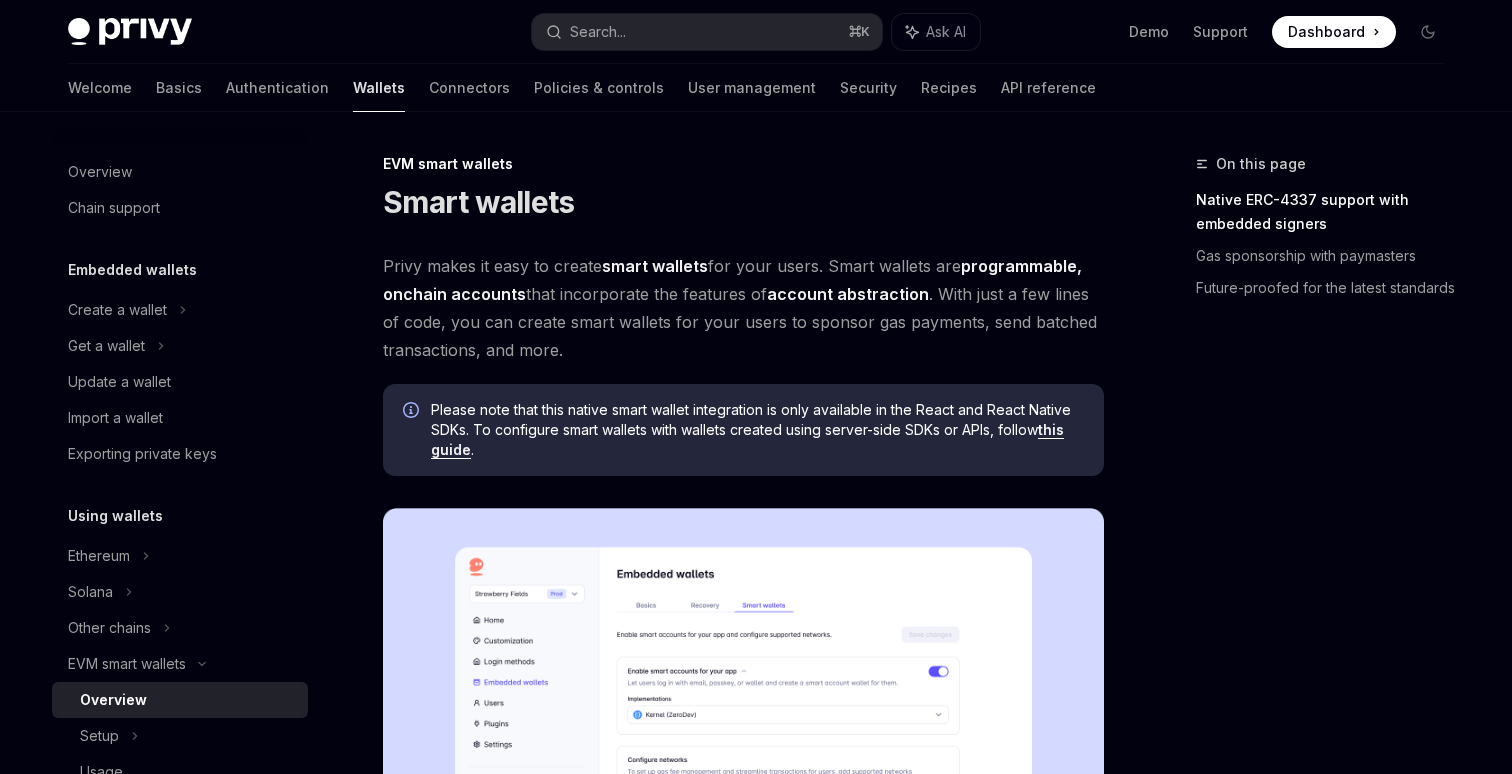 click on "this guide" at bounding box center (747, 440) 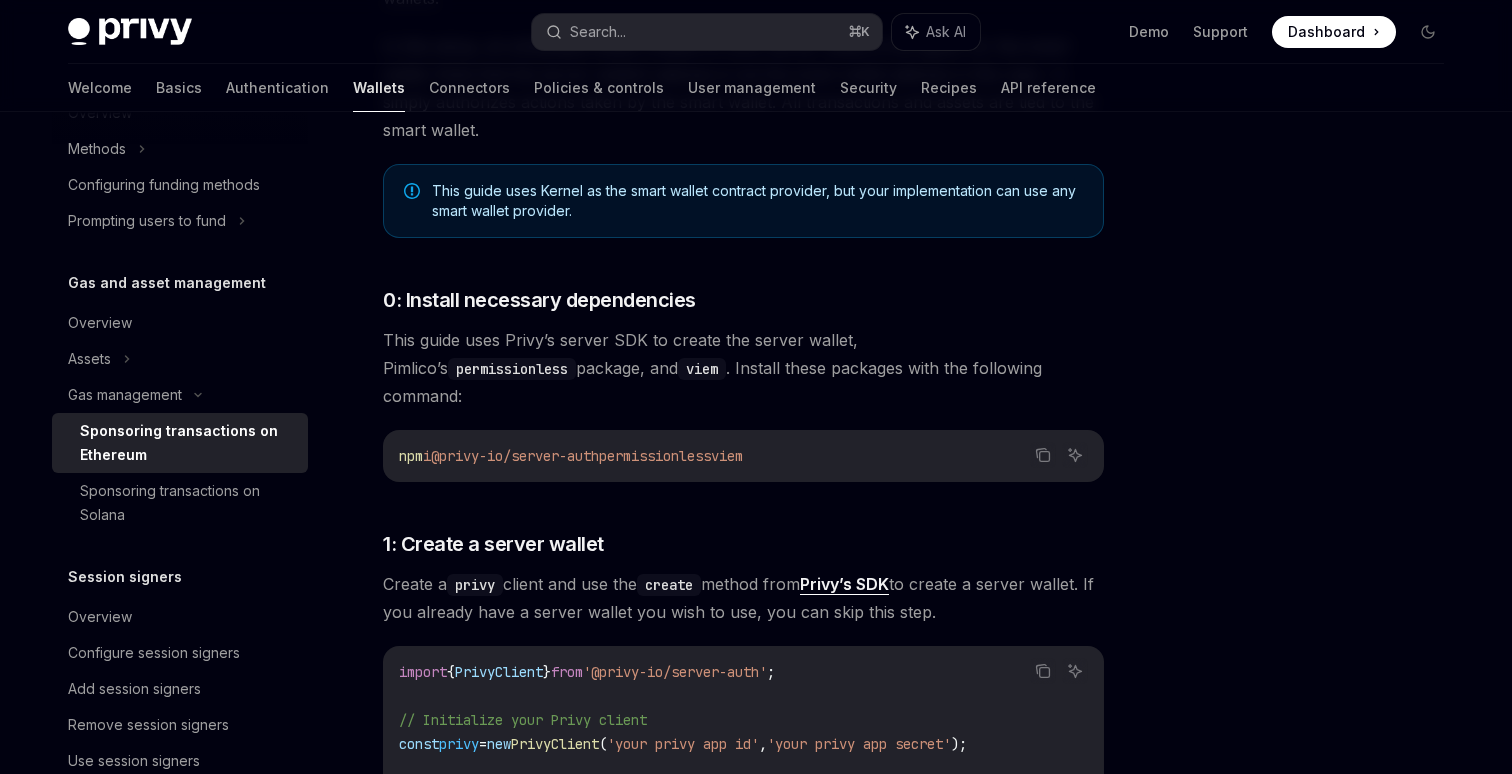 scroll, scrollTop: 538, scrollLeft: 0, axis: vertical 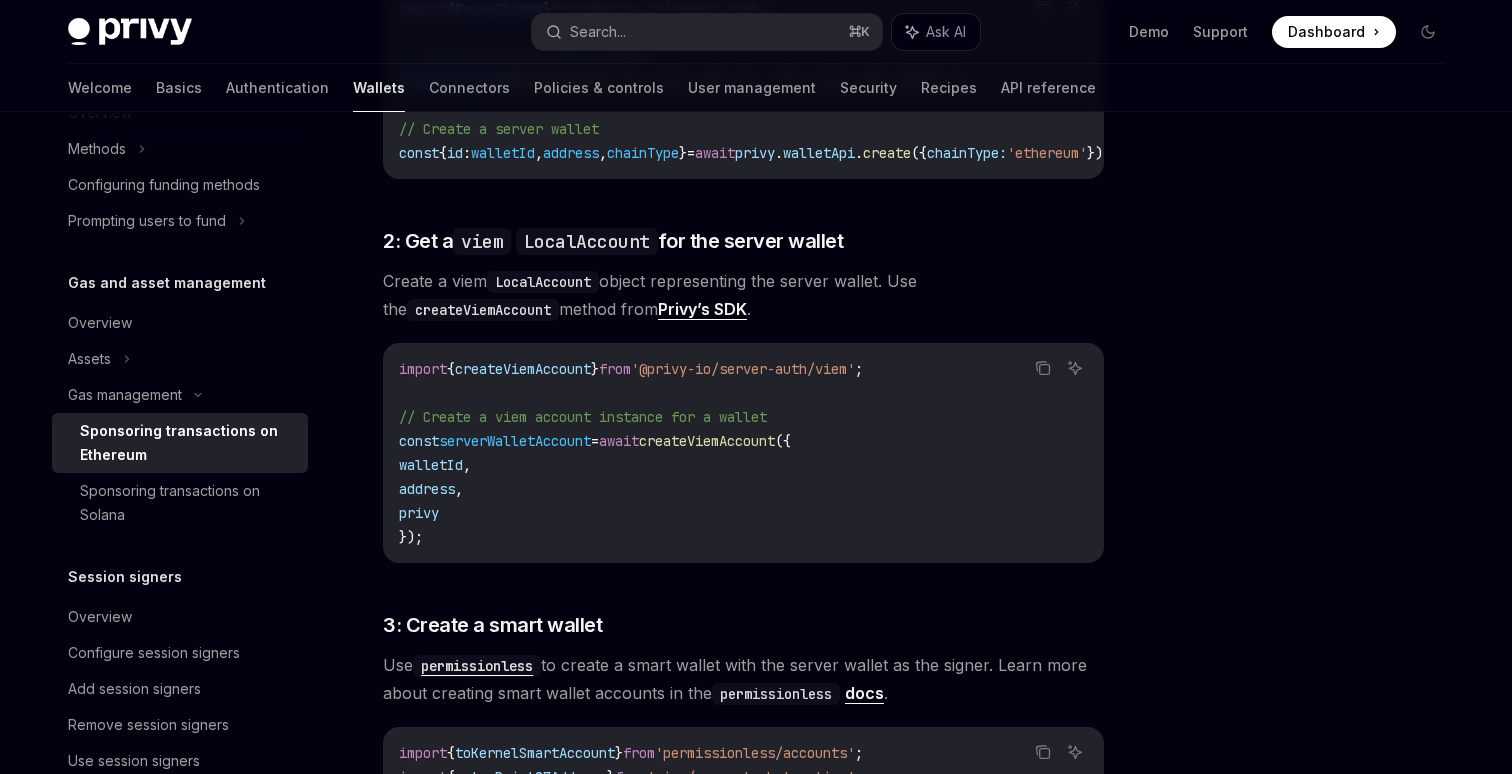 click on "createViemAccount" at bounding box center [707, 441] 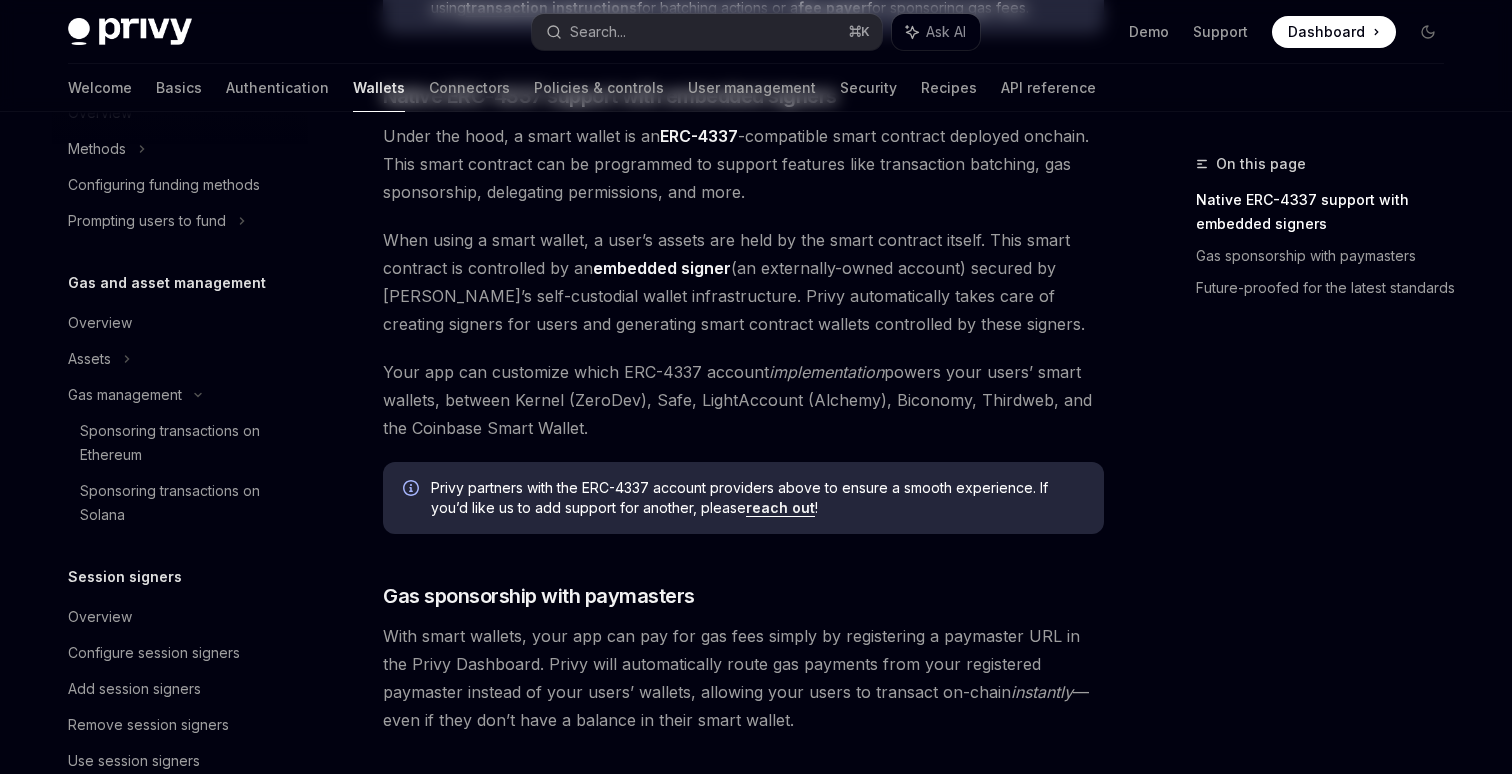 scroll, scrollTop: 0, scrollLeft: 0, axis: both 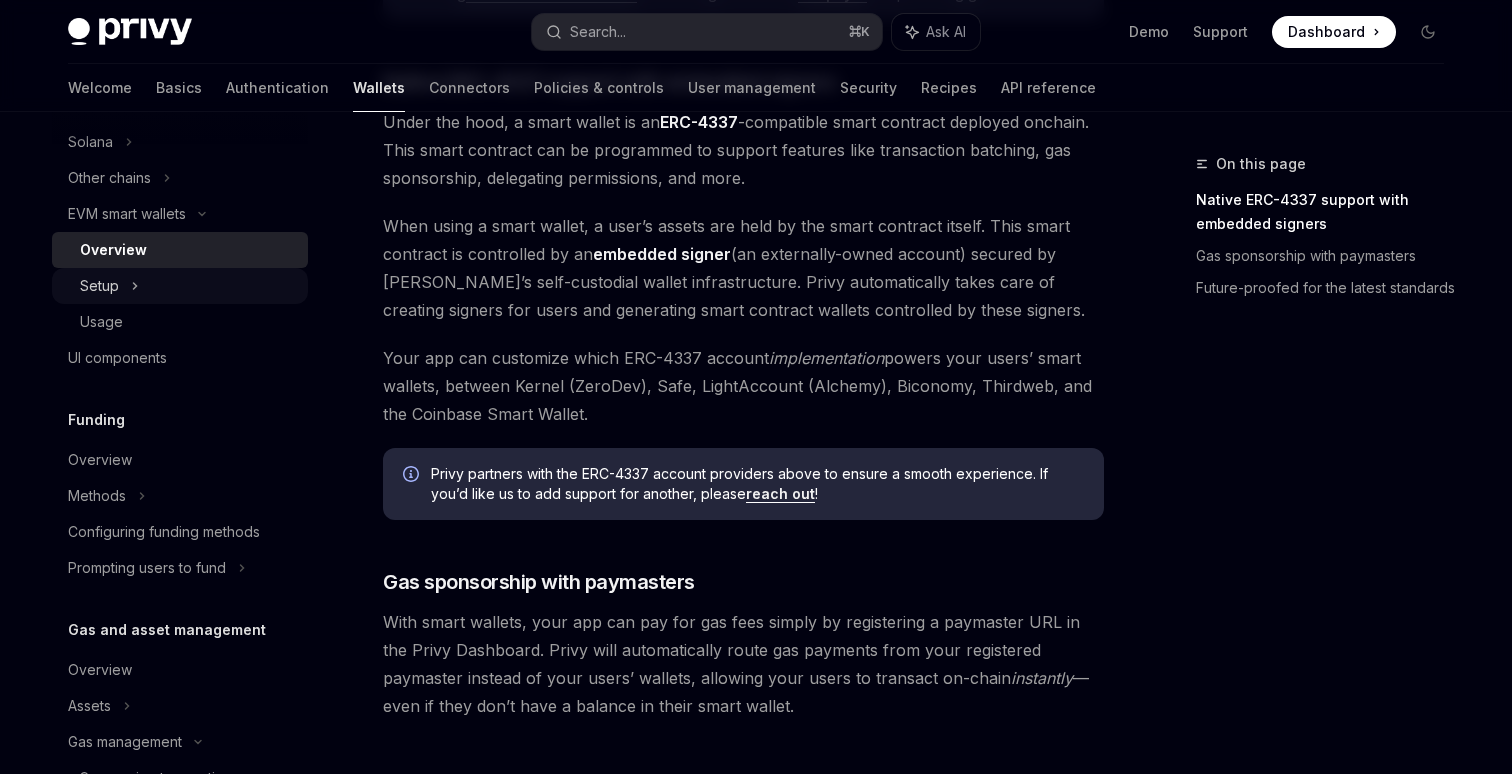 click on "Setup" at bounding box center (180, 286) 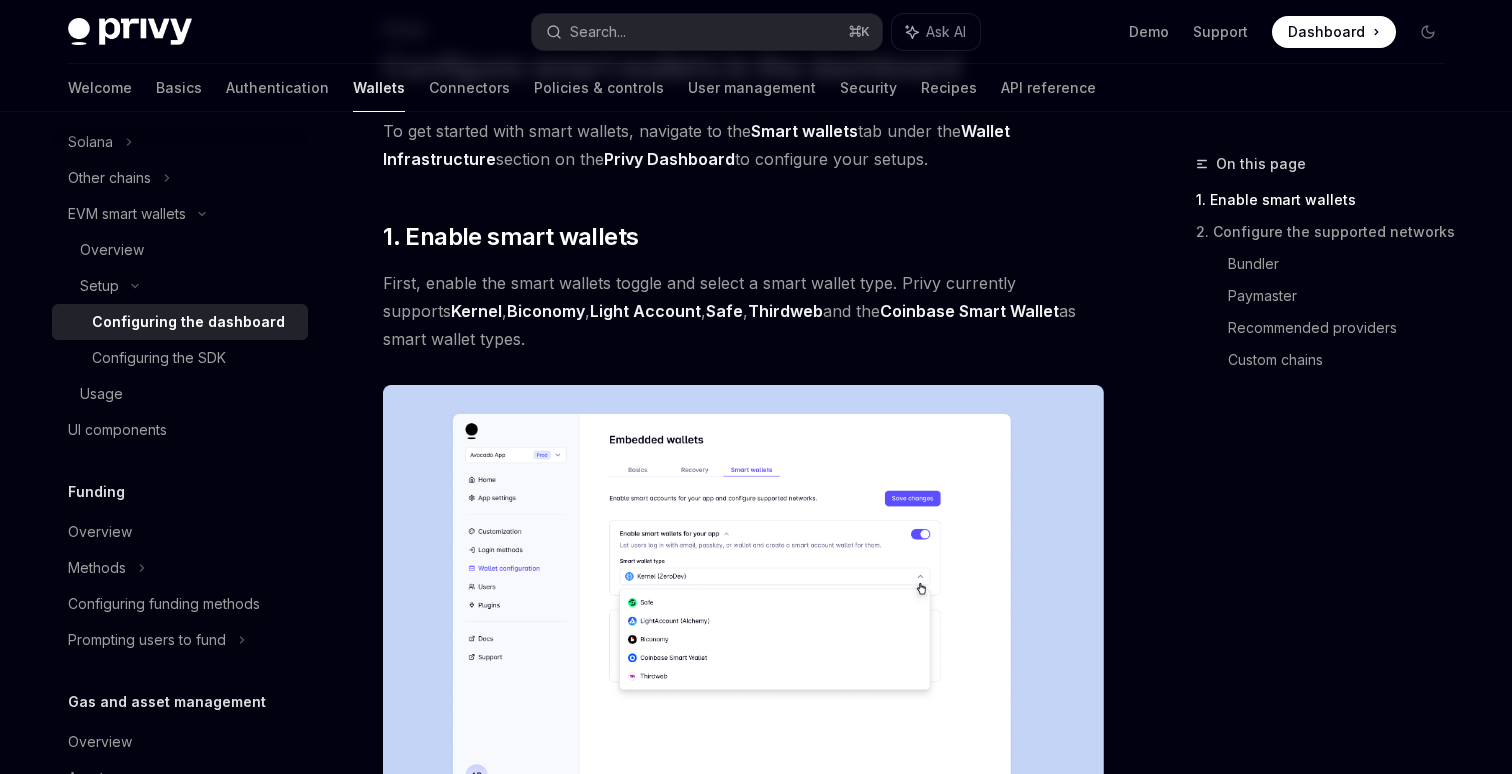 scroll, scrollTop: 178, scrollLeft: 0, axis: vertical 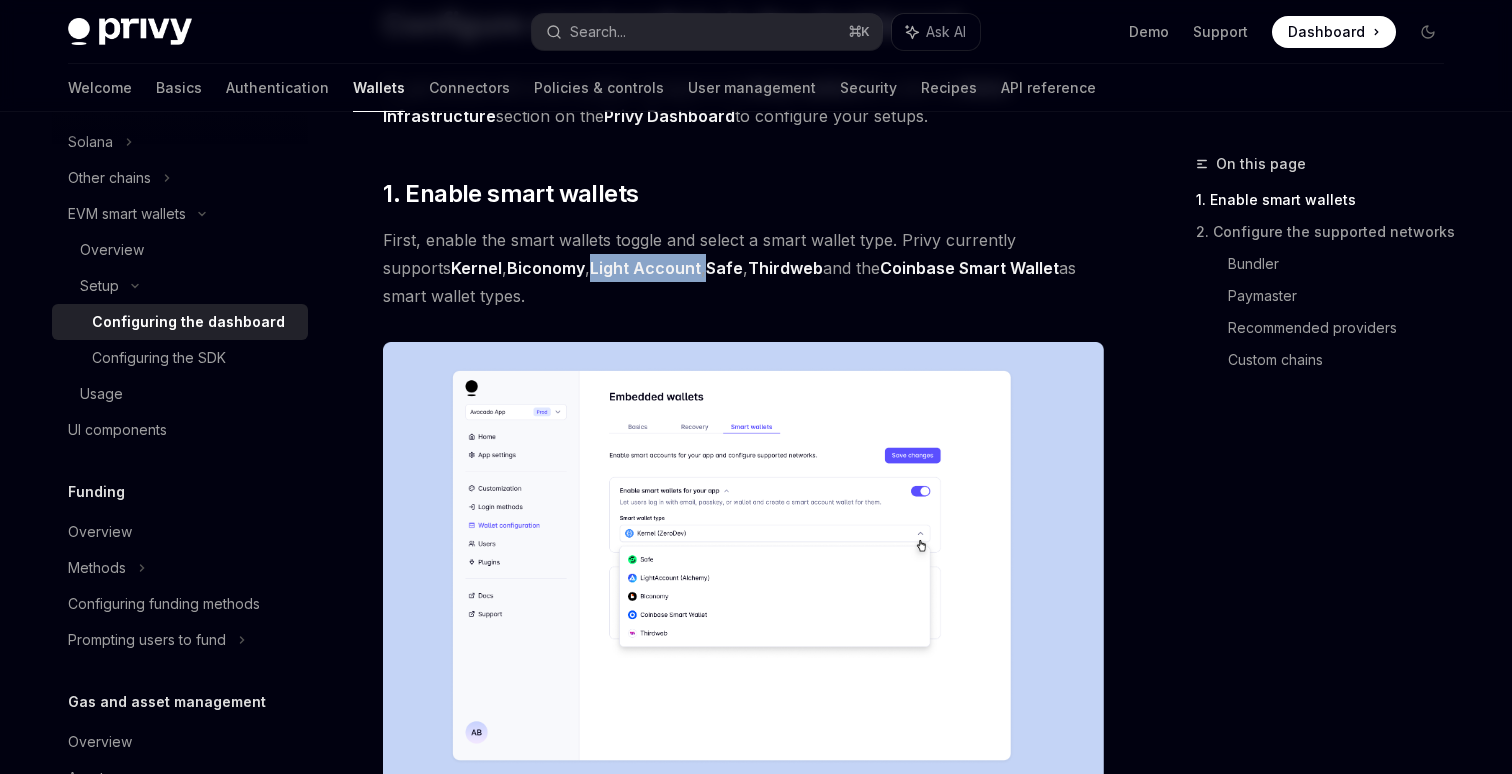 drag, startPoint x: 639, startPoint y: 265, endPoint x: 529, endPoint y: 272, distance: 110.2225 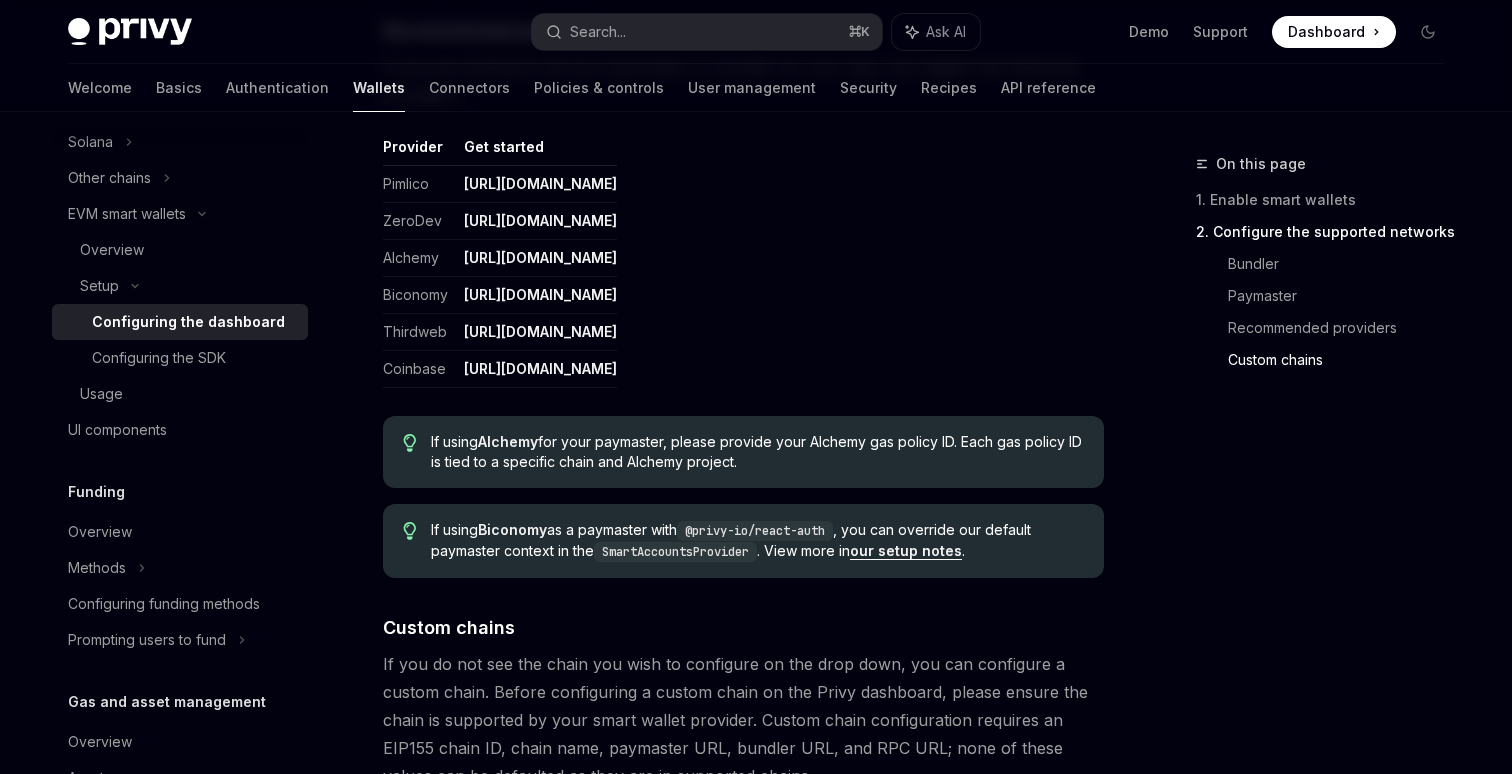 scroll, scrollTop: 2585, scrollLeft: 0, axis: vertical 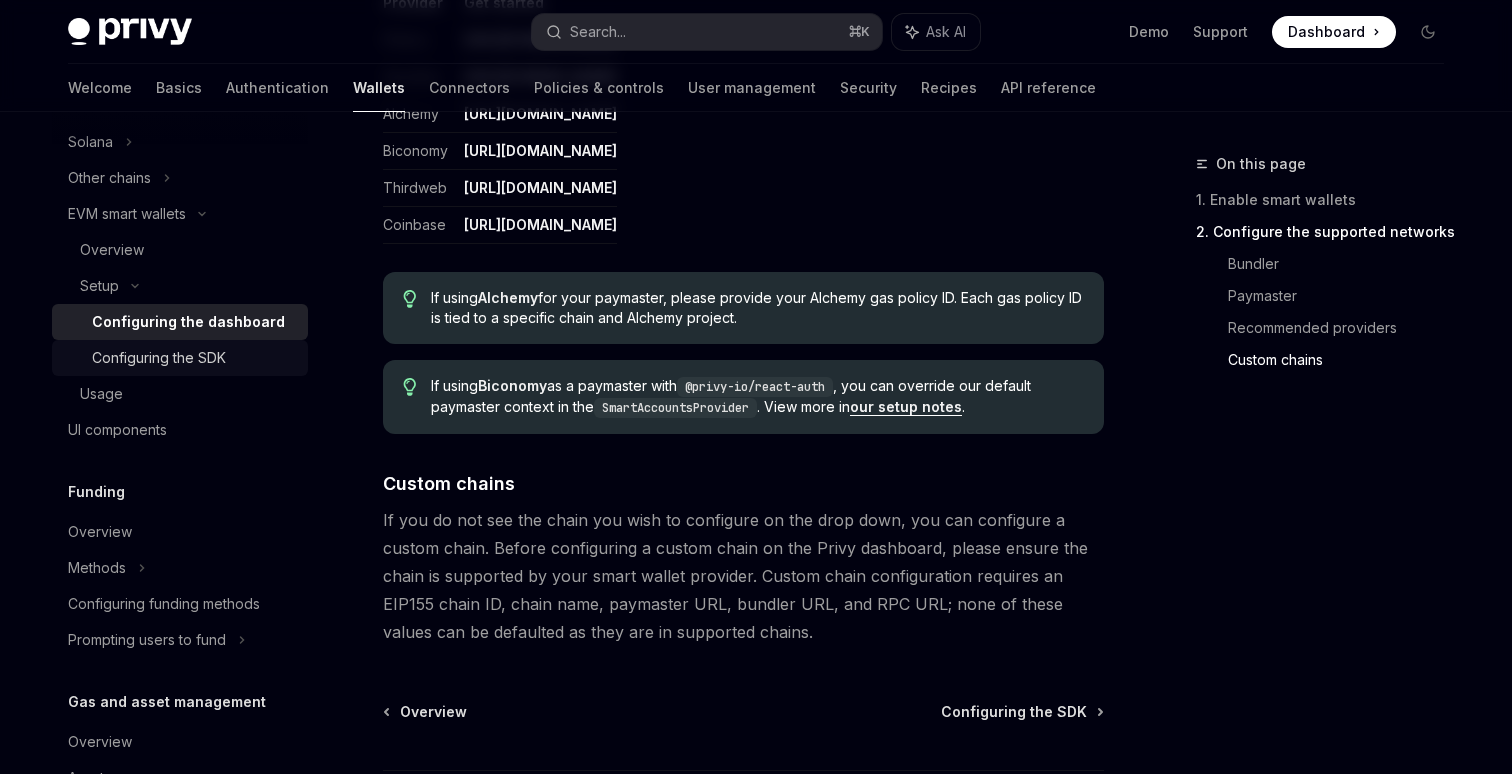 click on "Configuring the SDK" at bounding box center [194, 358] 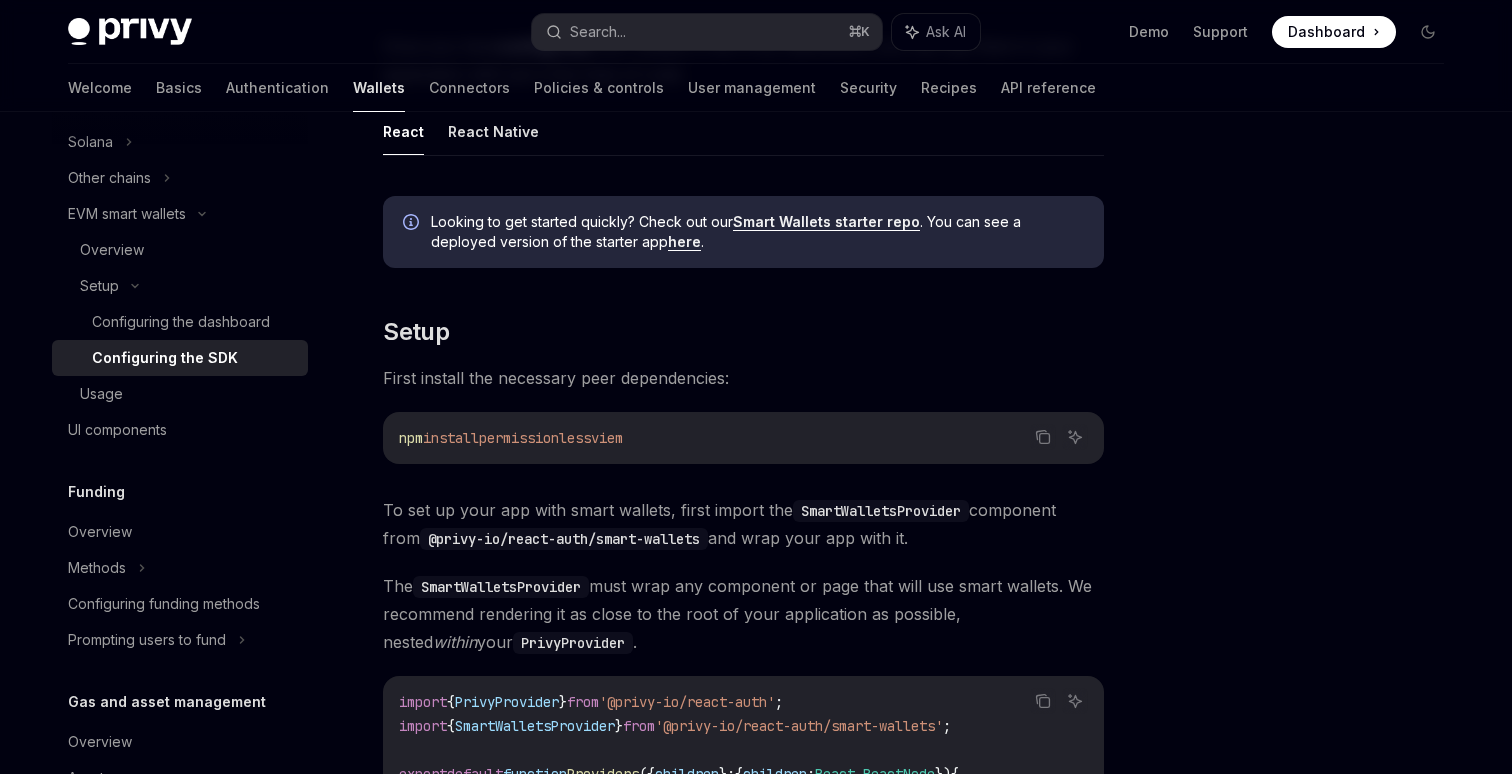 scroll, scrollTop: 256, scrollLeft: 0, axis: vertical 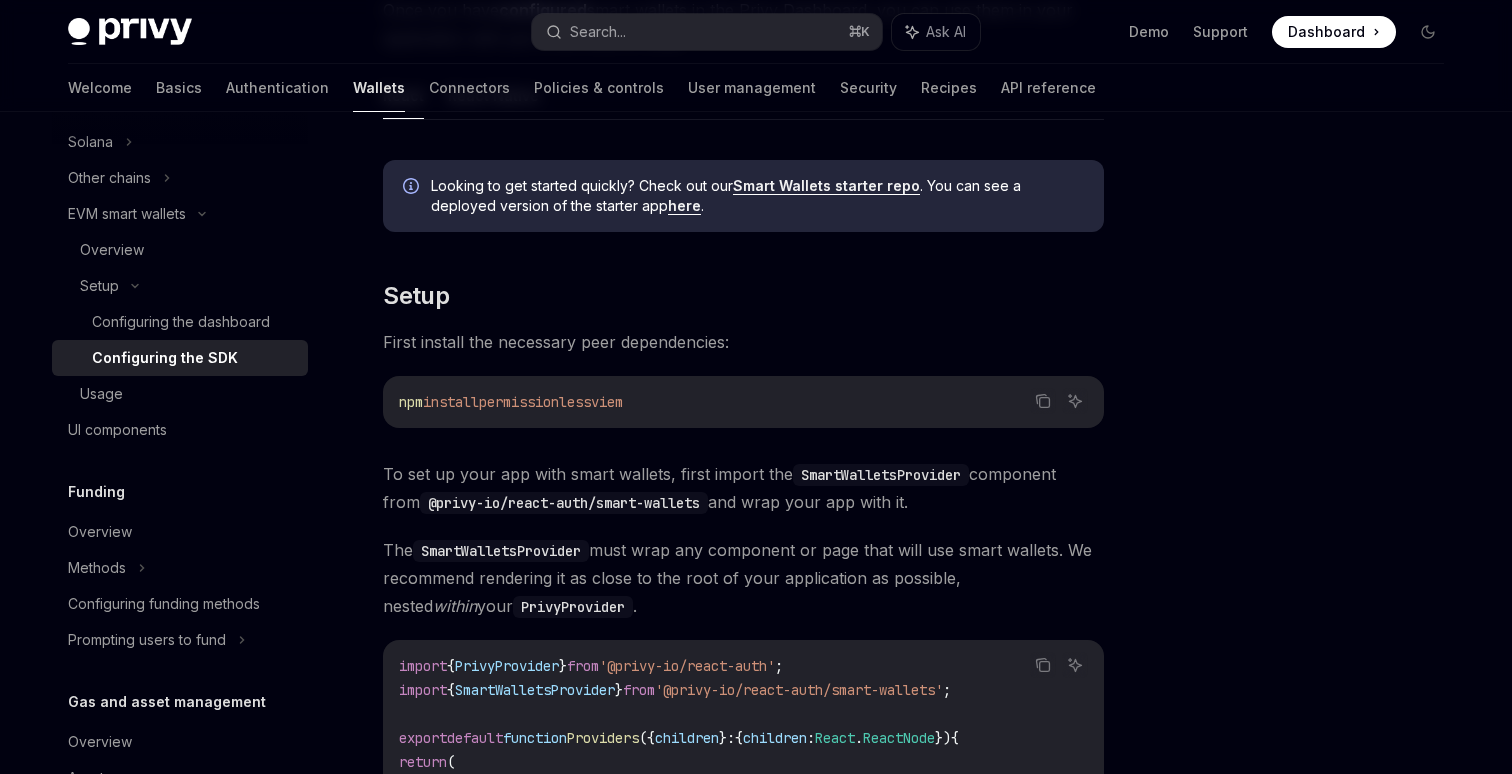 drag, startPoint x: 684, startPoint y: 403, endPoint x: 399, endPoint y: 397, distance: 285.06314 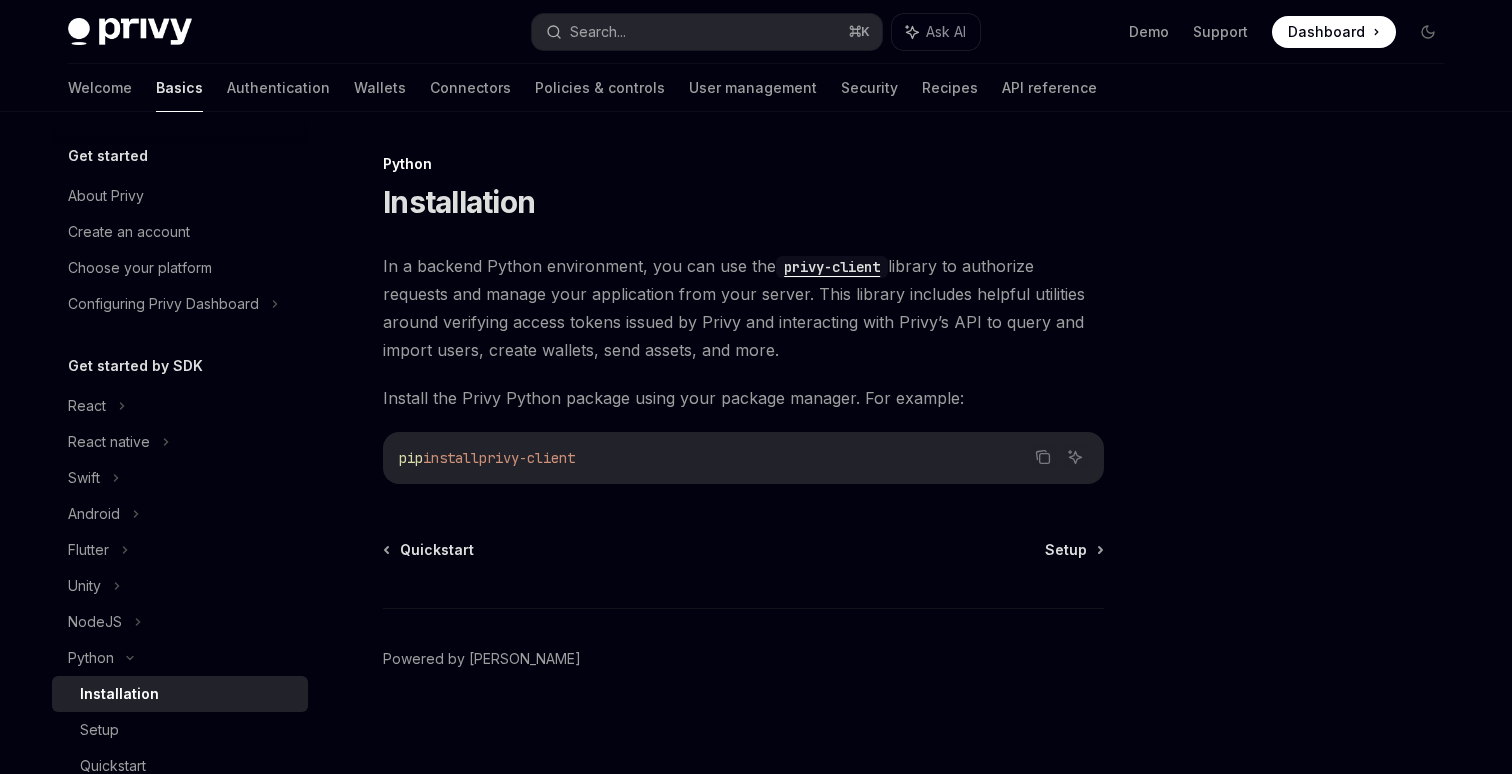 scroll, scrollTop: 0, scrollLeft: 0, axis: both 